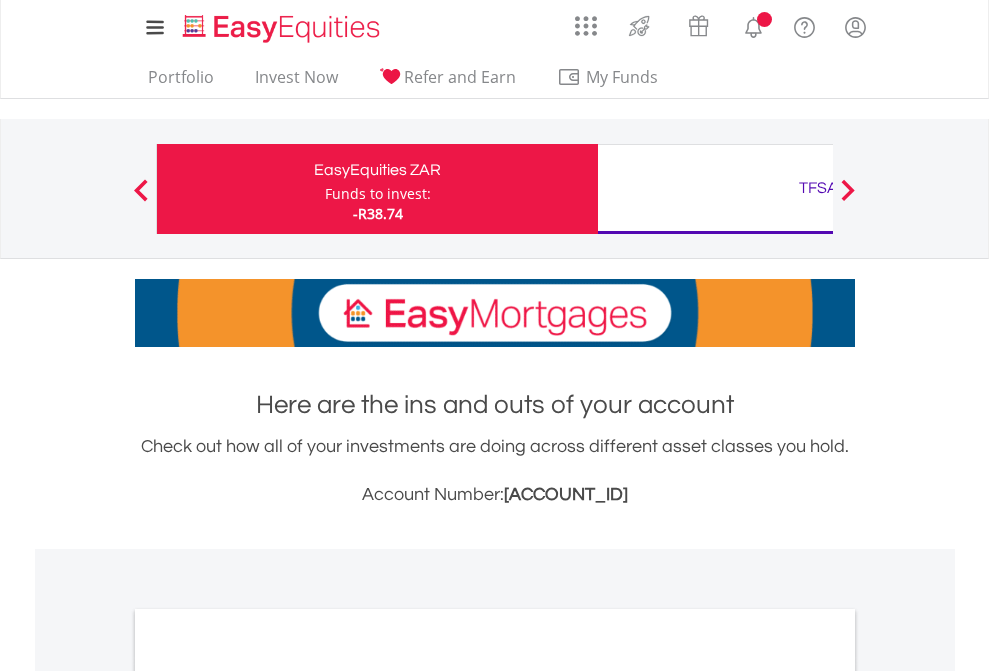 scroll, scrollTop: 0, scrollLeft: 0, axis: both 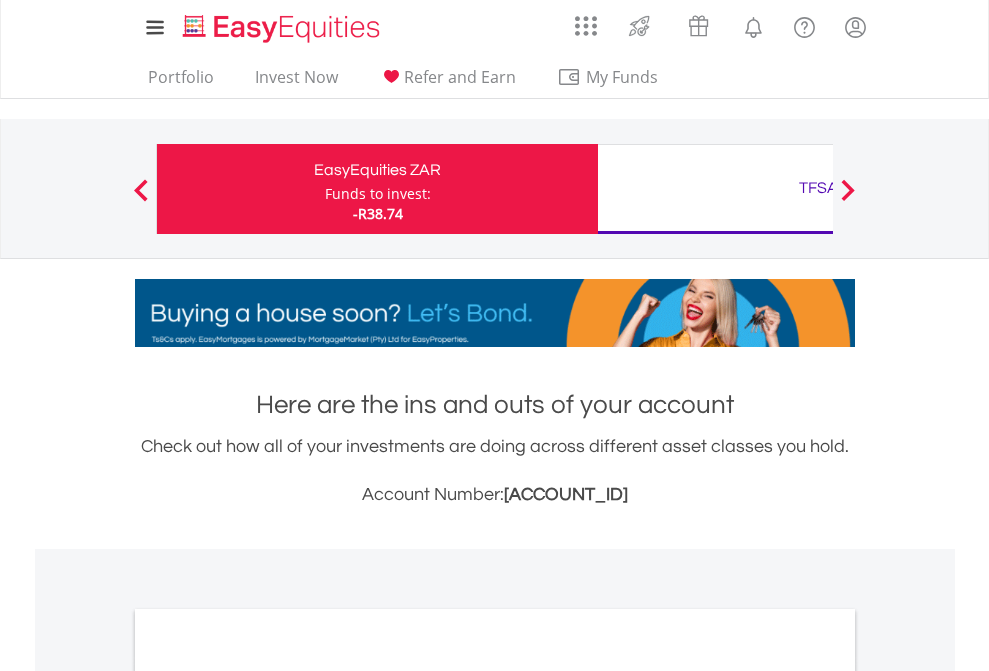 click on "Funds to invest:" at bounding box center (378, 194) 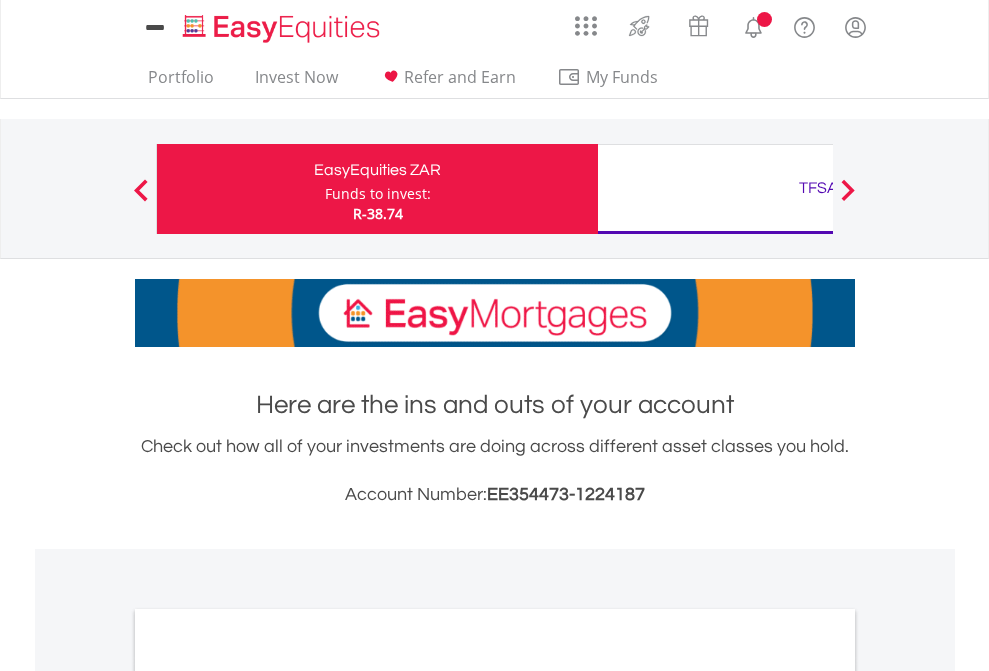 scroll, scrollTop: 0, scrollLeft: 0, axis: both 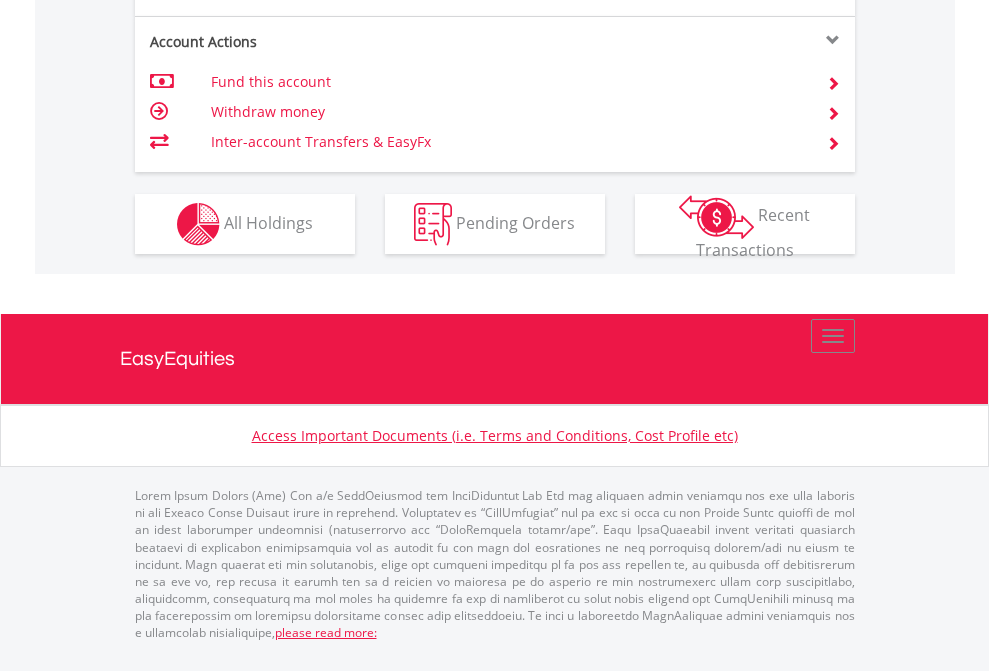 click on "Investment types" at bounding box center (706, -337) 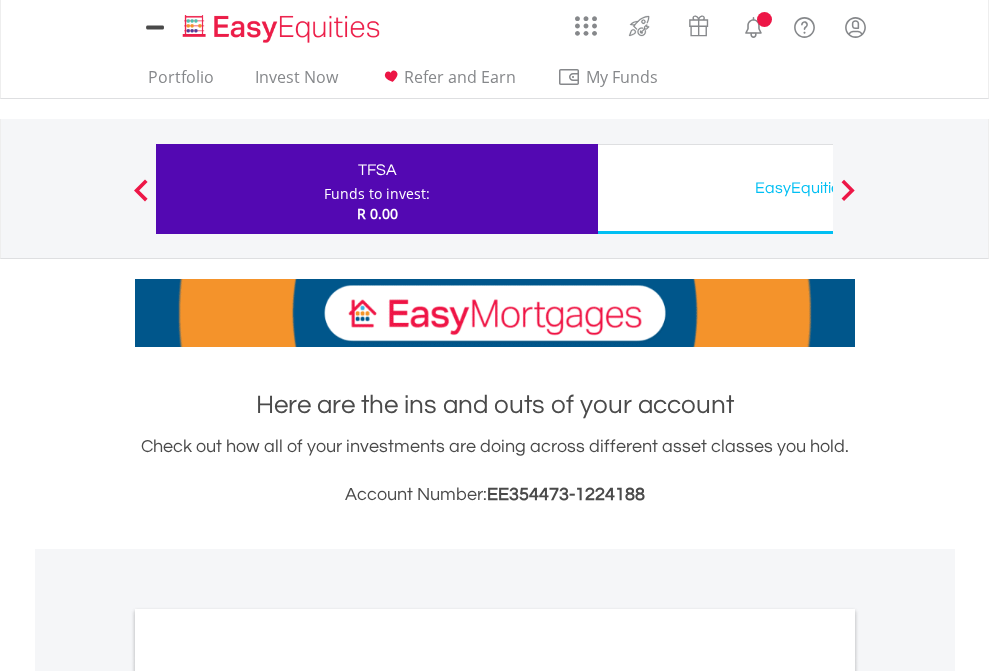 scroll, scrollTop: 0, scrollLeft: 0, axis: both 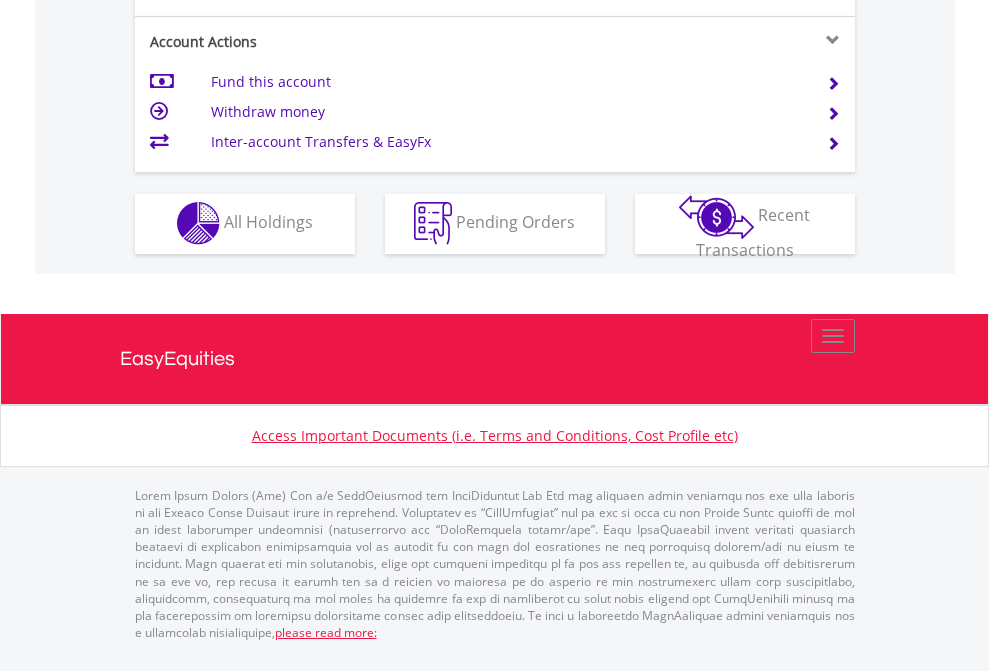 click on "Investment types" at bounding box center (706, -353) 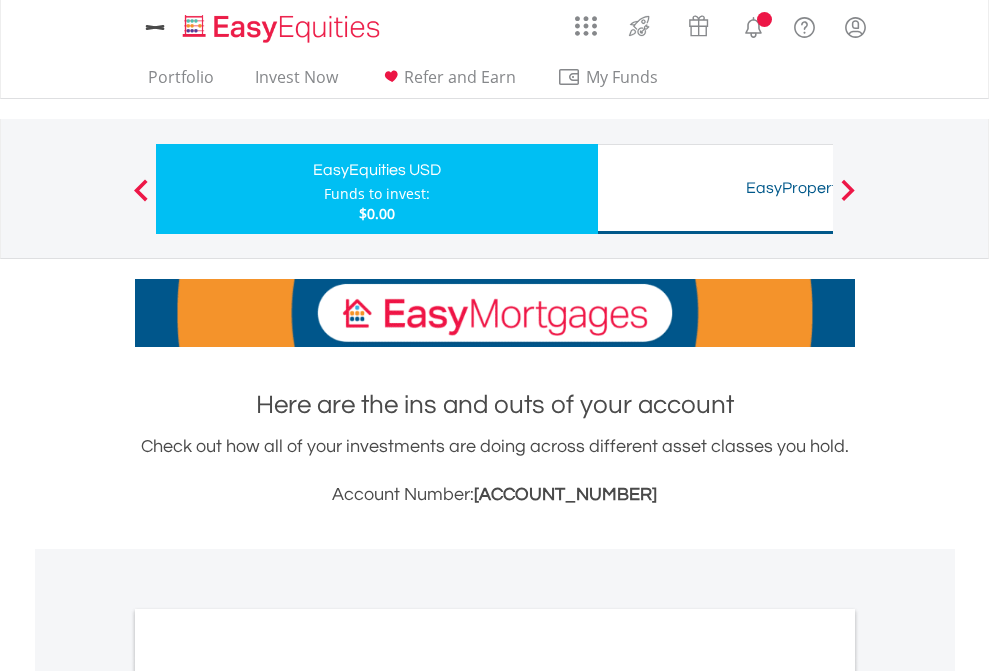 scroll, scrollTop: 0, scrollLeft: 0, axis: both 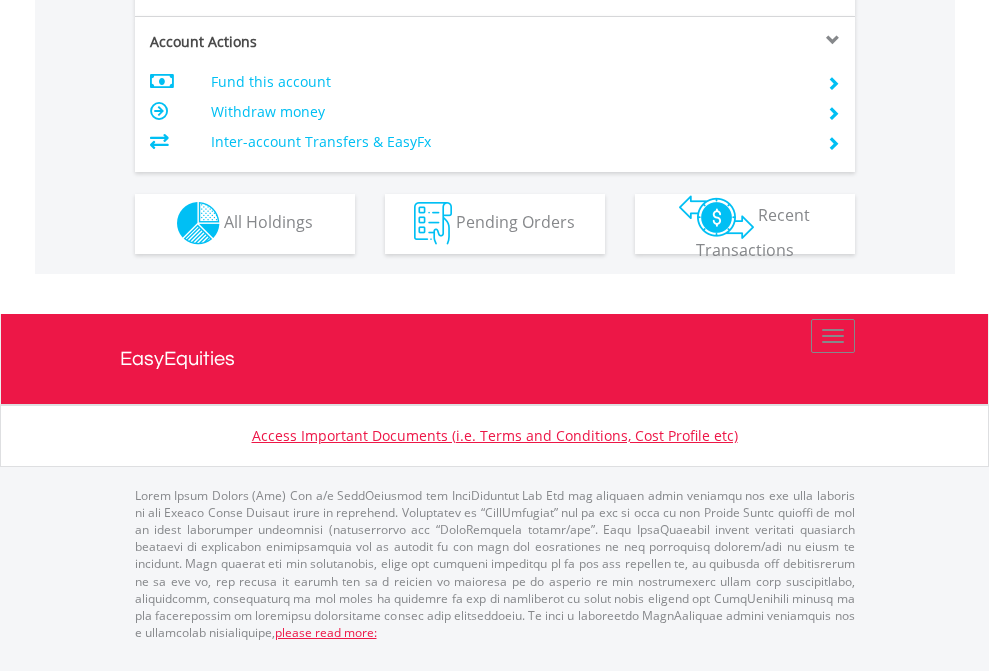 click on "Investment types" at bounding box center (706, -353) 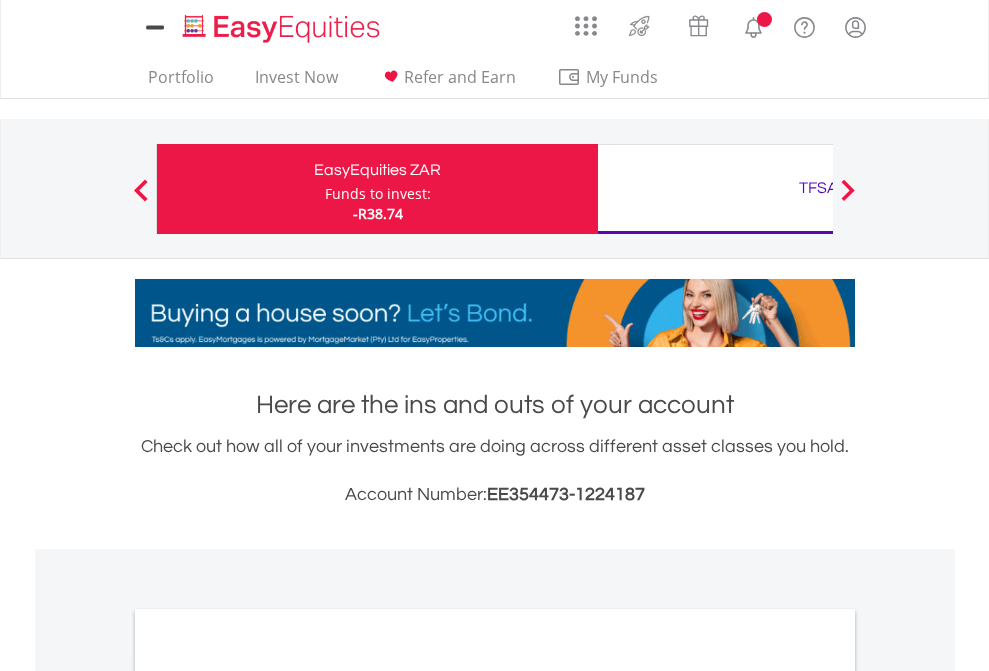 scroll, scrollTop: 0, scrollLeft: 0, axis: both 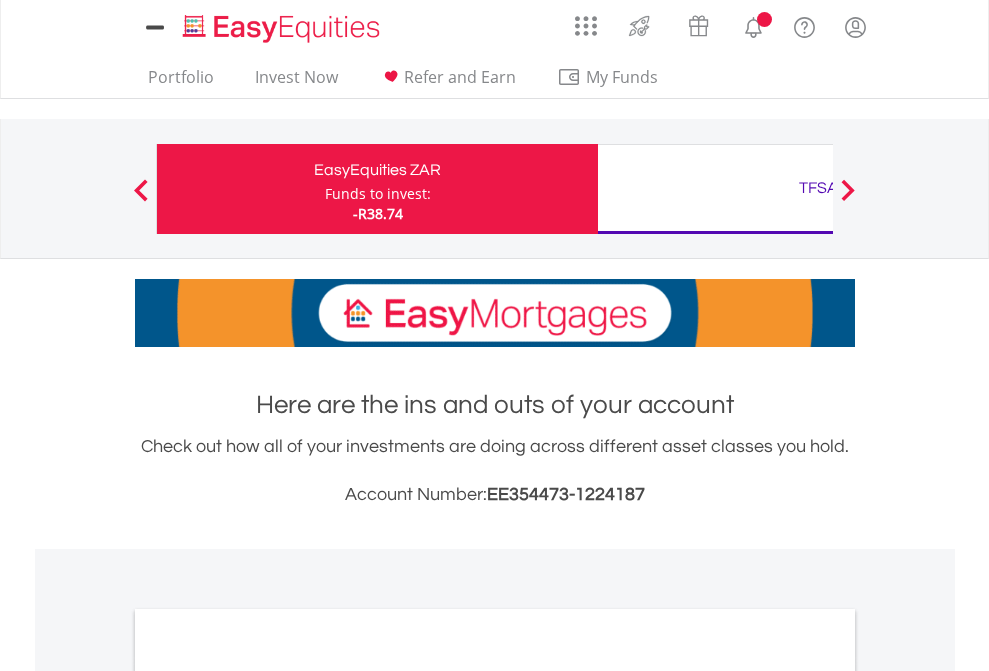 click on "All Holdings" at bounding box center [268, 1096] 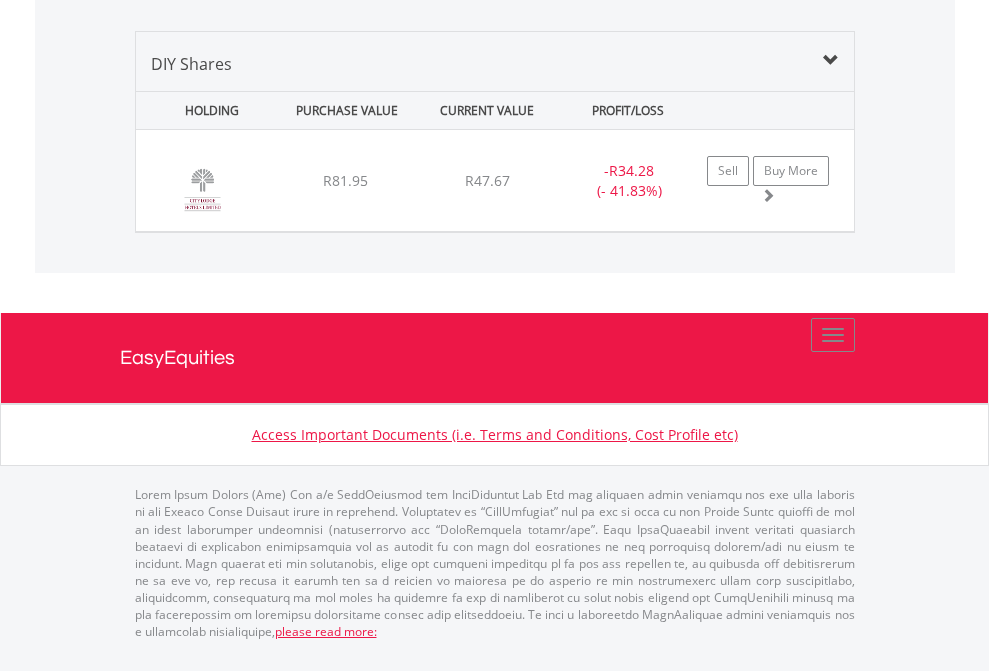 scroll, scrollTop: 2225, scrollLeft: 0, axis: vertical 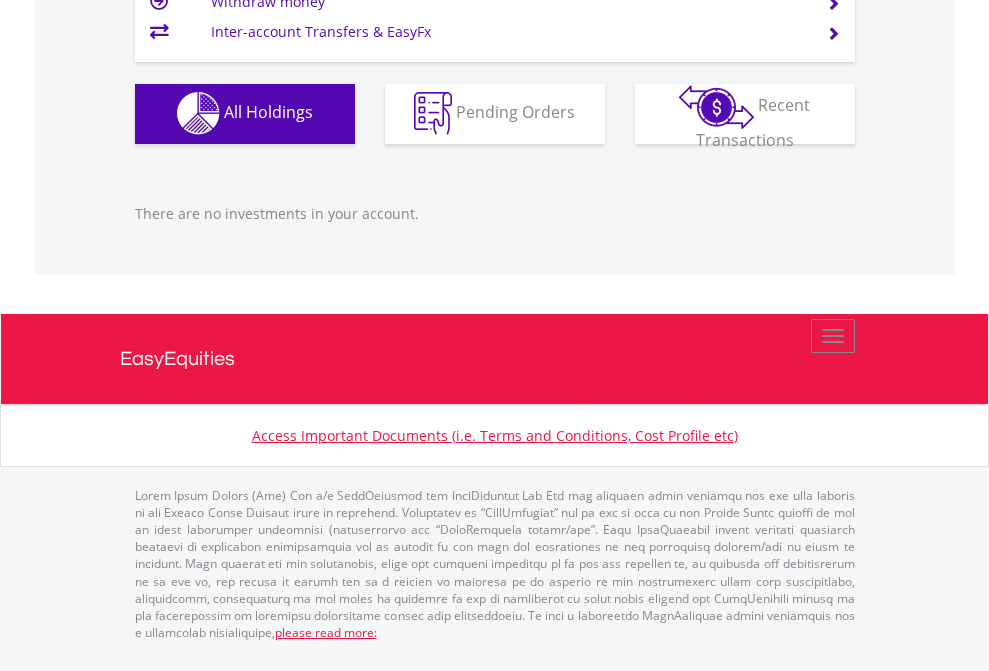 click on "EasyEquities USD" at bounding box center [818, -1142] 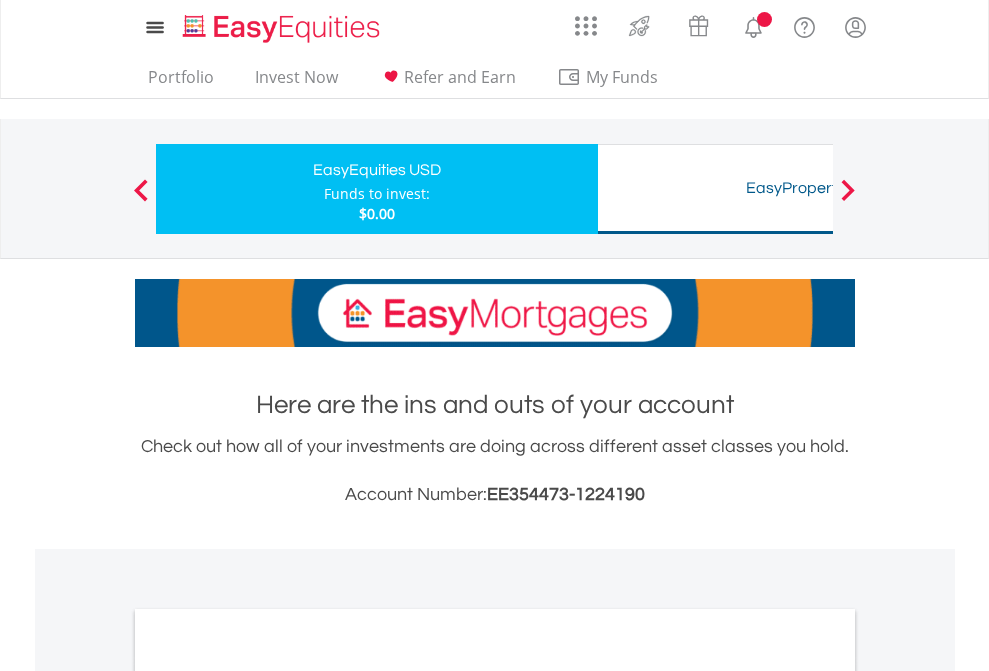 scroll, scrollTop: 0, scrollLeft: 0, axis: both 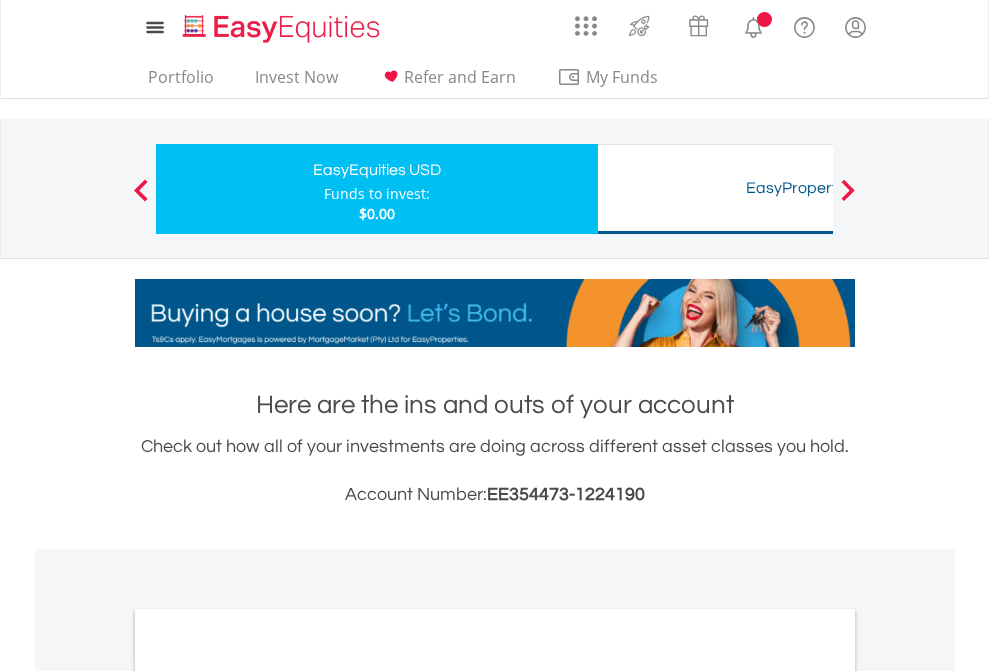 click on "All Holdings" at bounding box center [268, 1096] 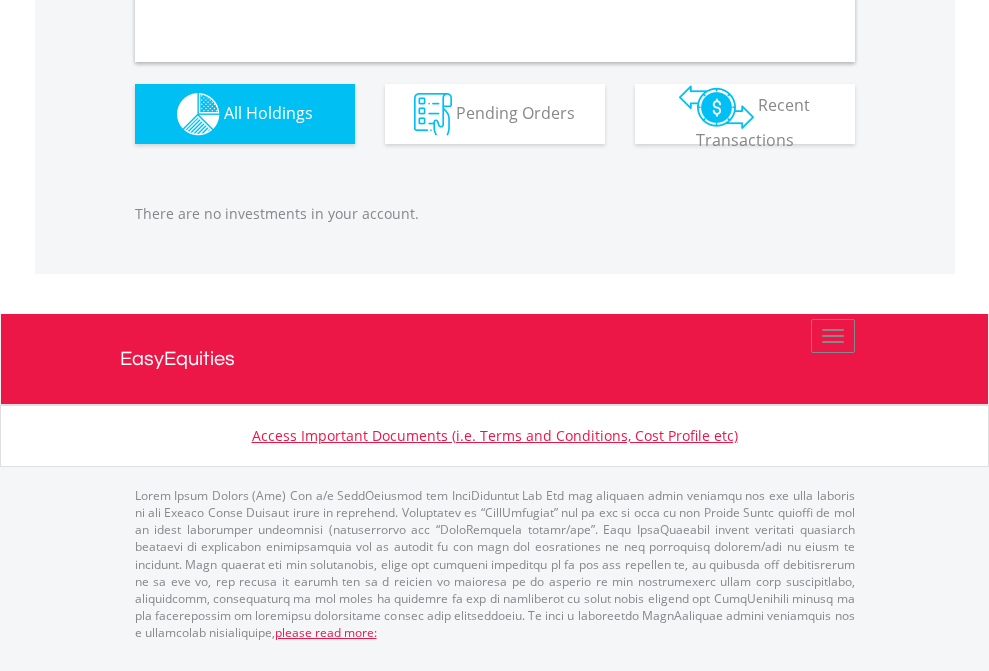 scroll, scrollTop: 1980, scrollLeft: 0, axis: vertical 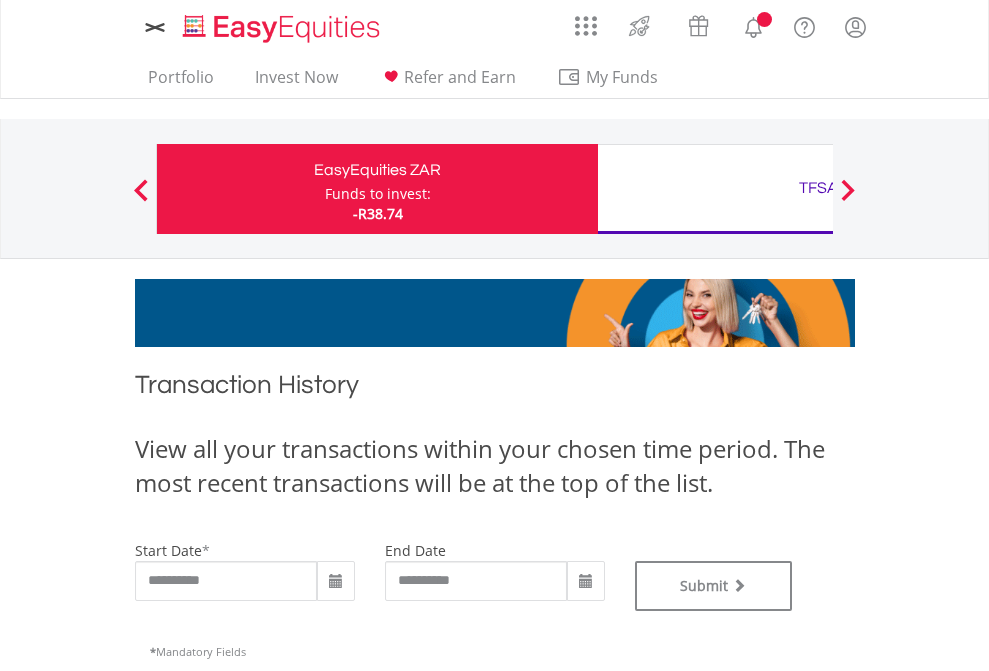 type on "**********" 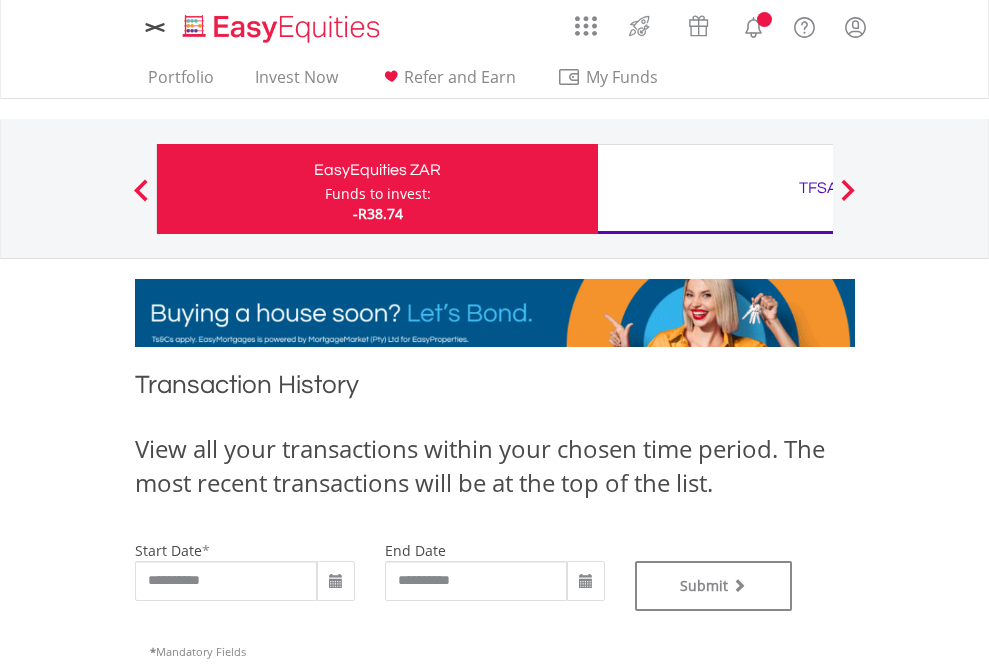 scroll, scrollTop: 0, scrollLeft: 0, axis: both 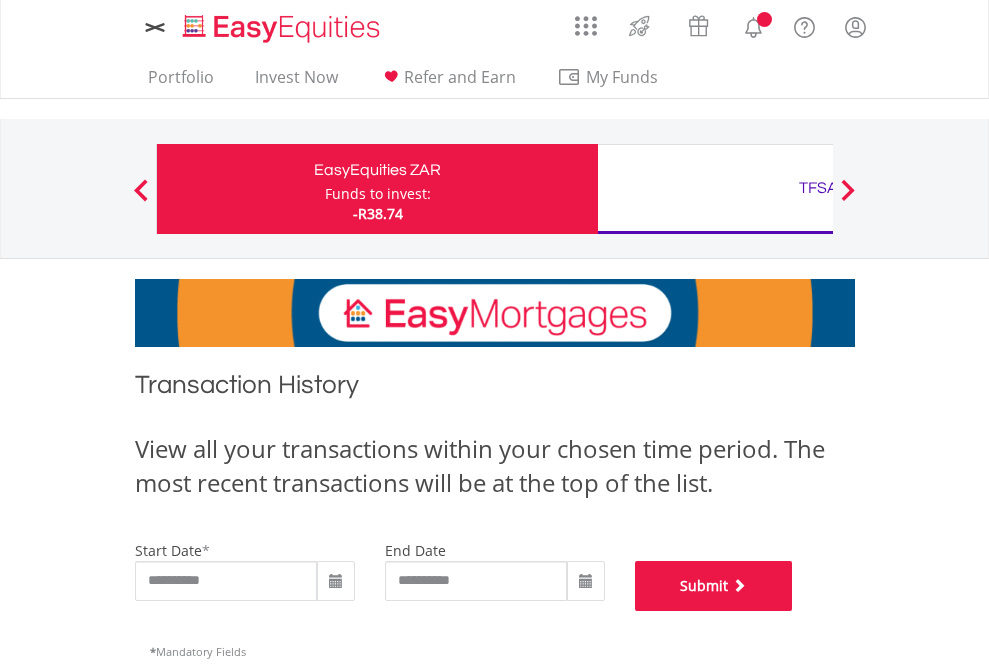 click on "Submit" at bounding box center (714, 586) 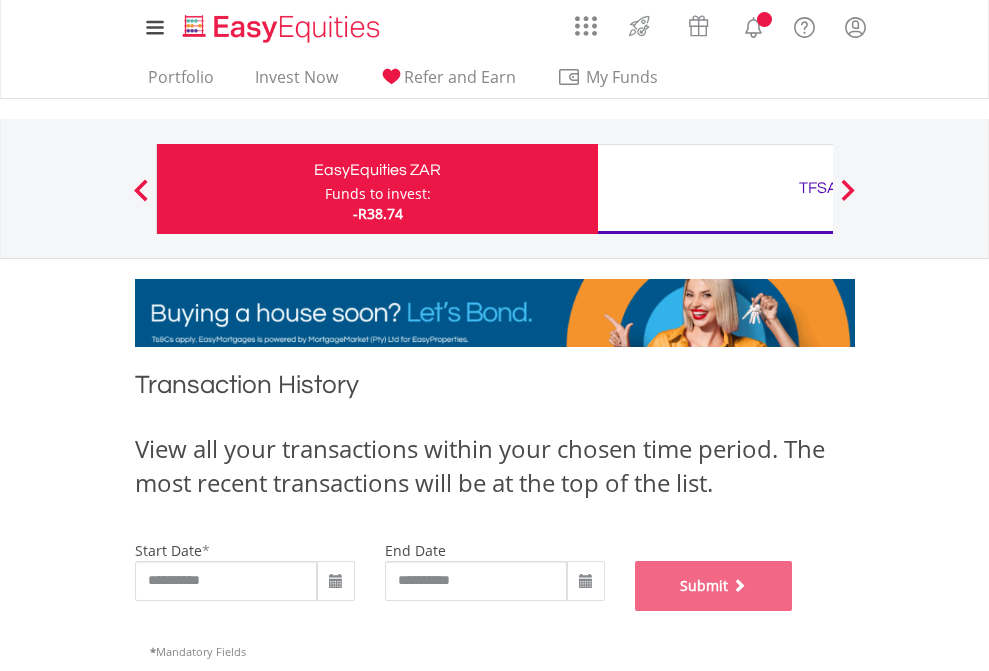 scroll, scrollTop: 811, scrollLeft: 0, axis: vertical 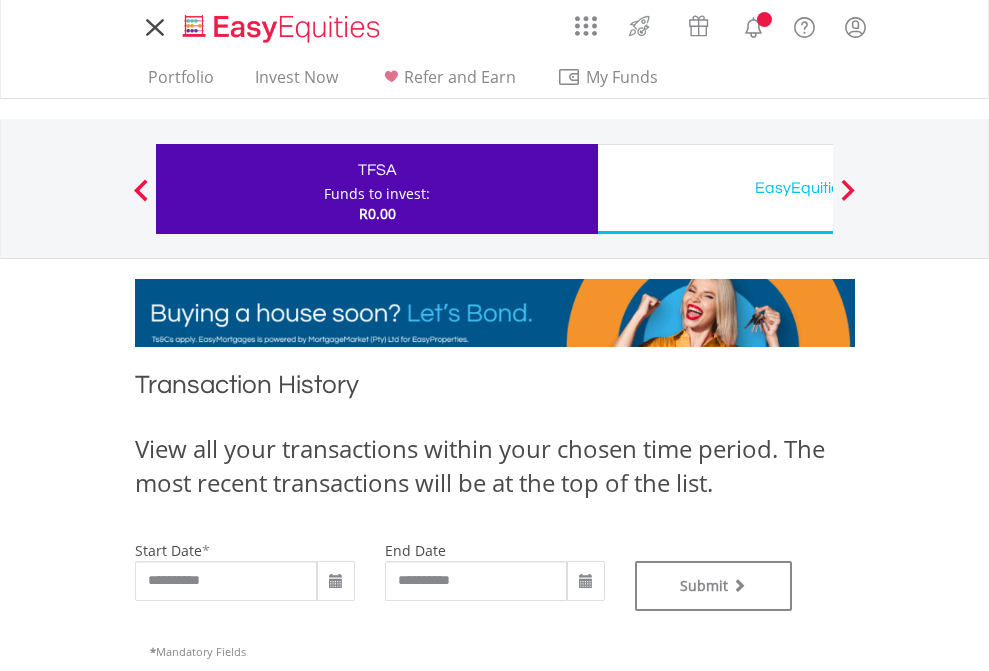 type on "**********" 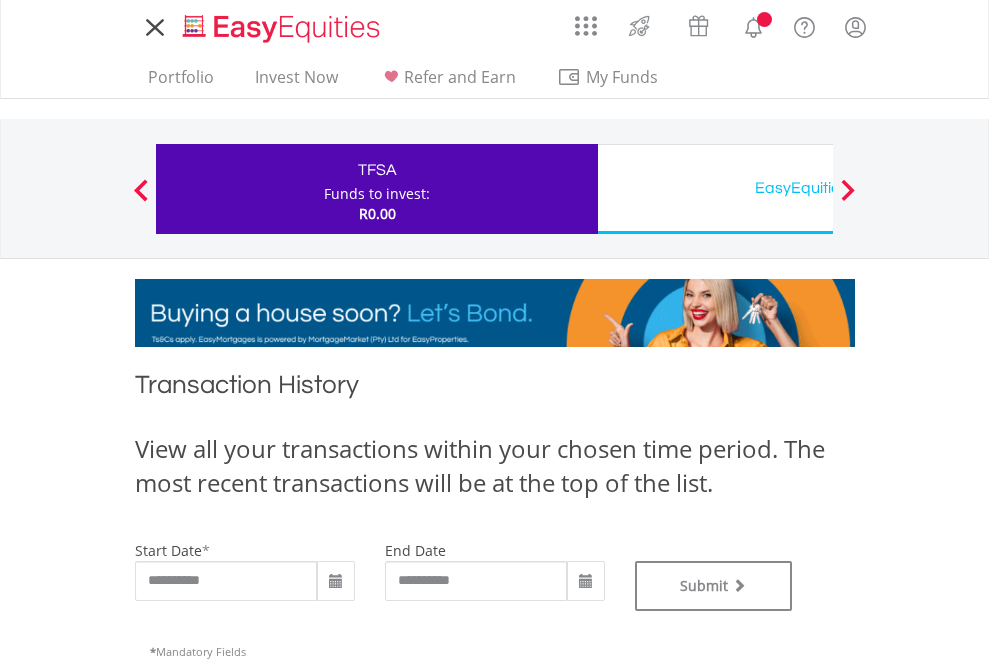 type on "**********" 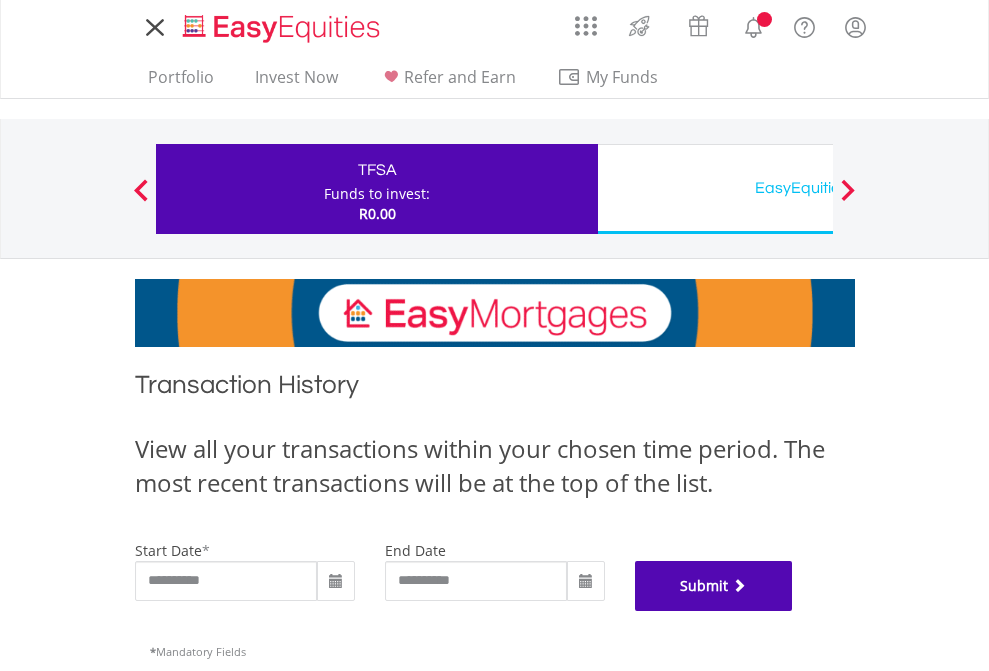 click on "Submit" at bounding box center [714, 586] 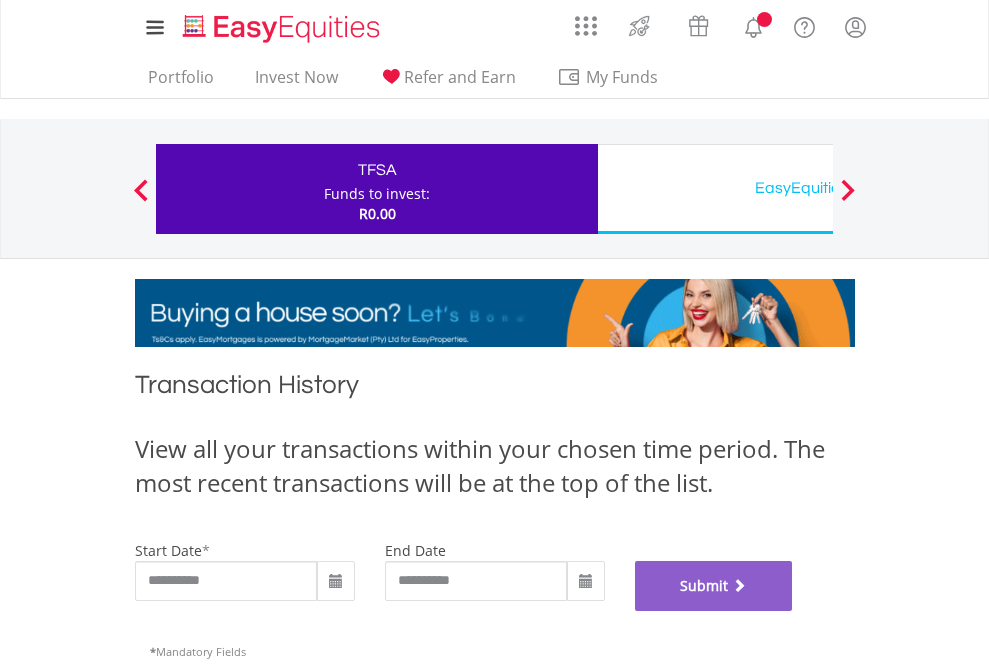 scroll, scrollTop: 811, scrollLeft: 0, axis: vertical 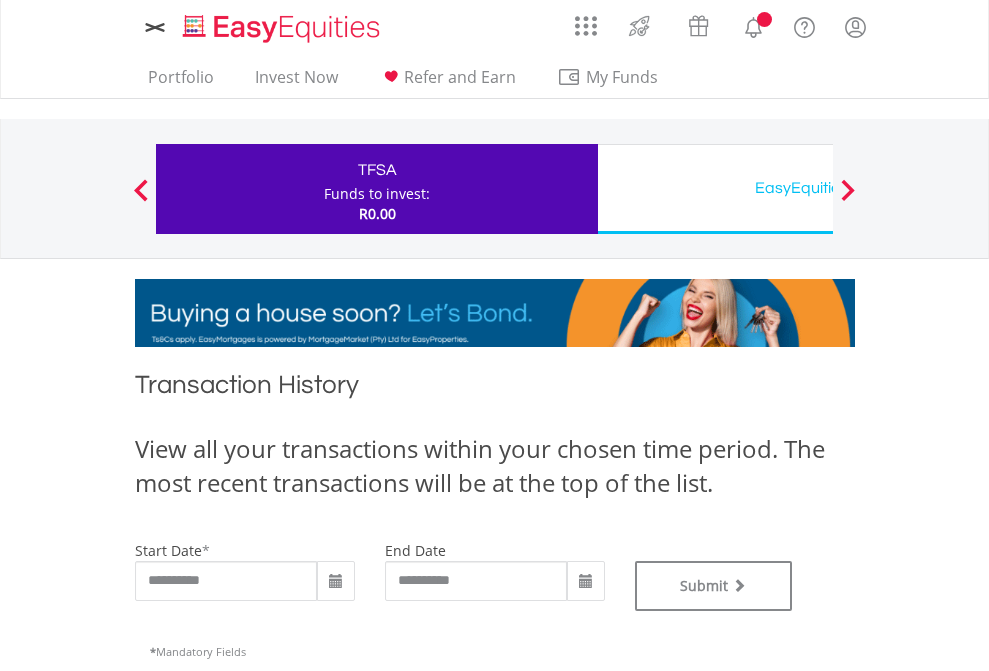 click on "EasyEquities USD" at bounding box center [818, 188] 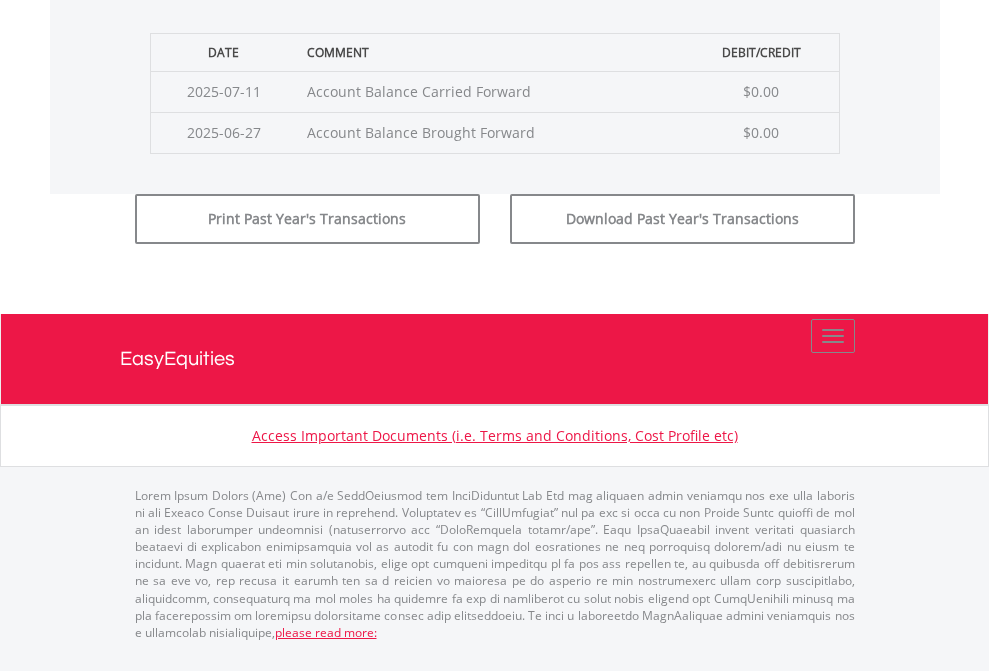 click on "Submit" at bounding box center (714, -183) 